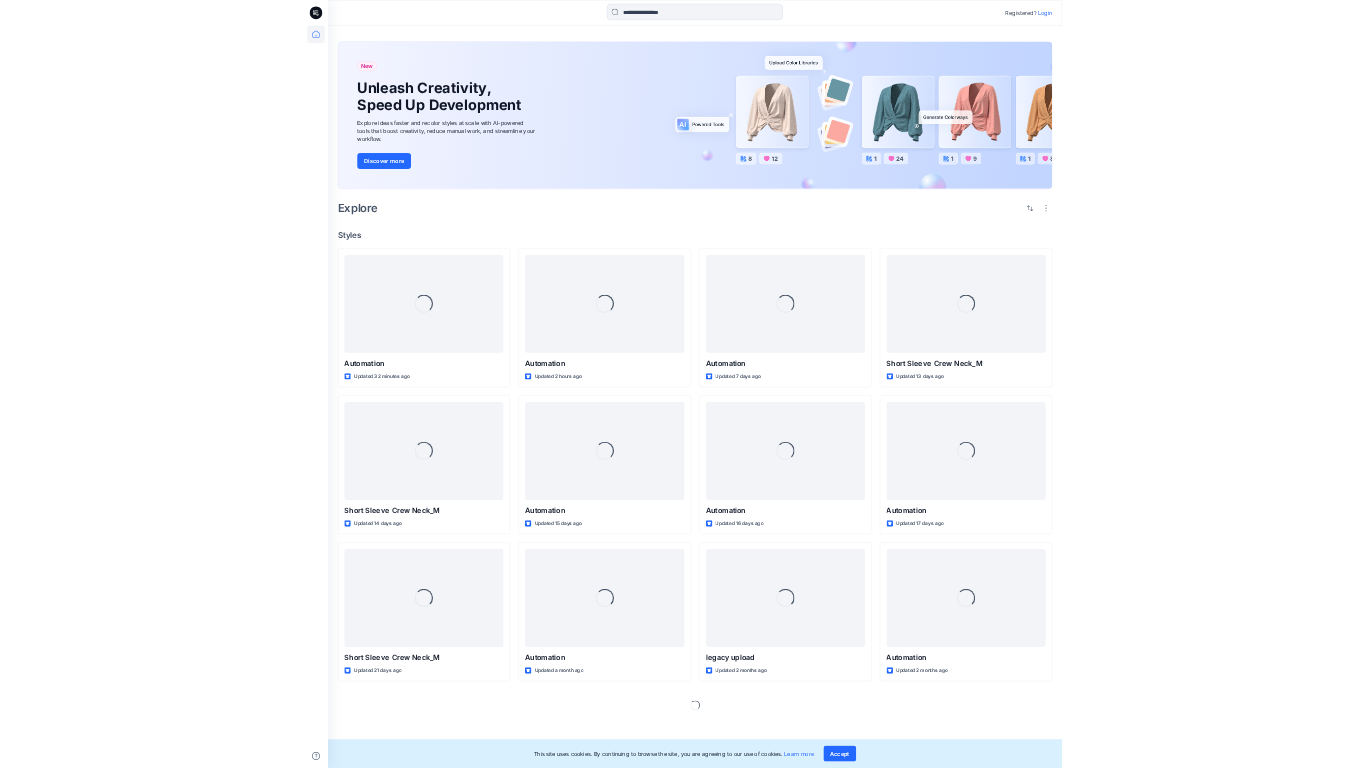 scroll, scrollTop: 0, scrollLeft: 0, axis: both 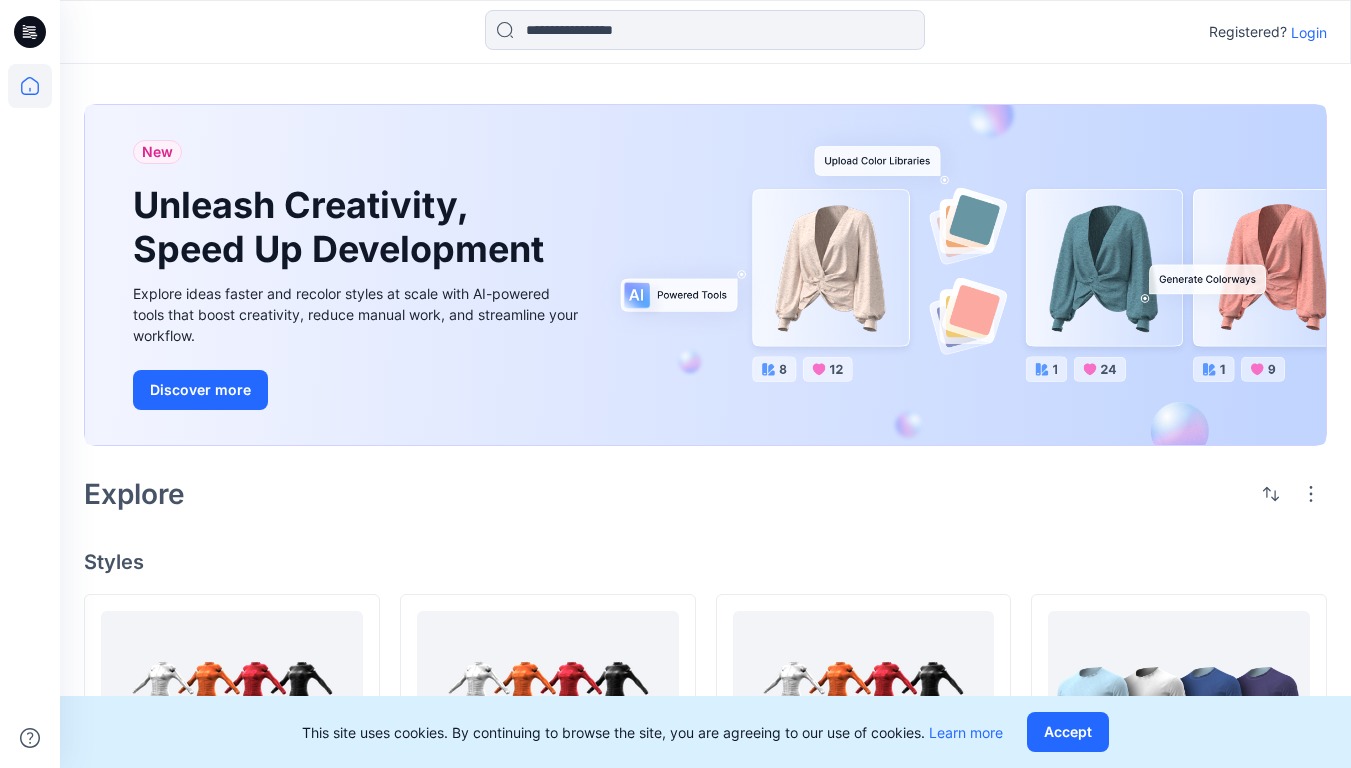 click on "Login" at bounding box center (1309, 32) 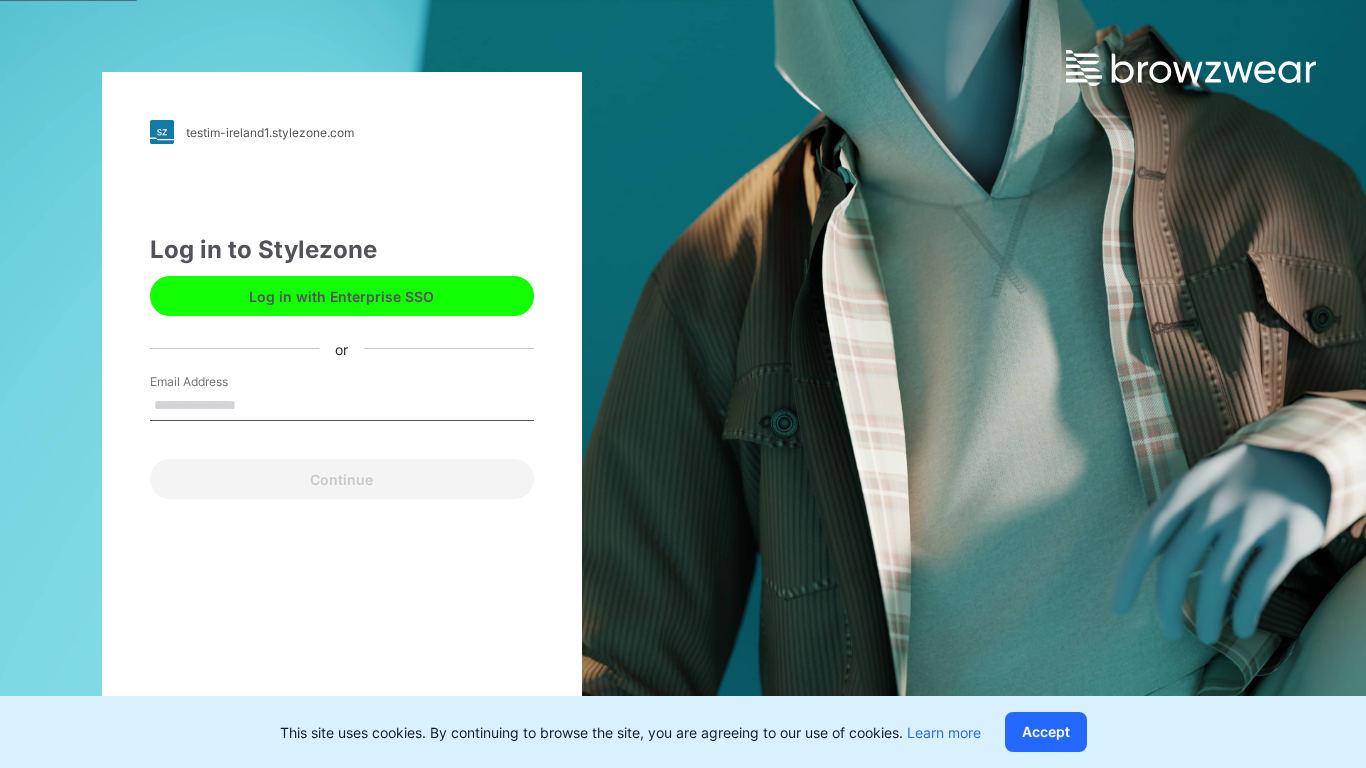 click on "Email Address" at bounding box center (342, 406) 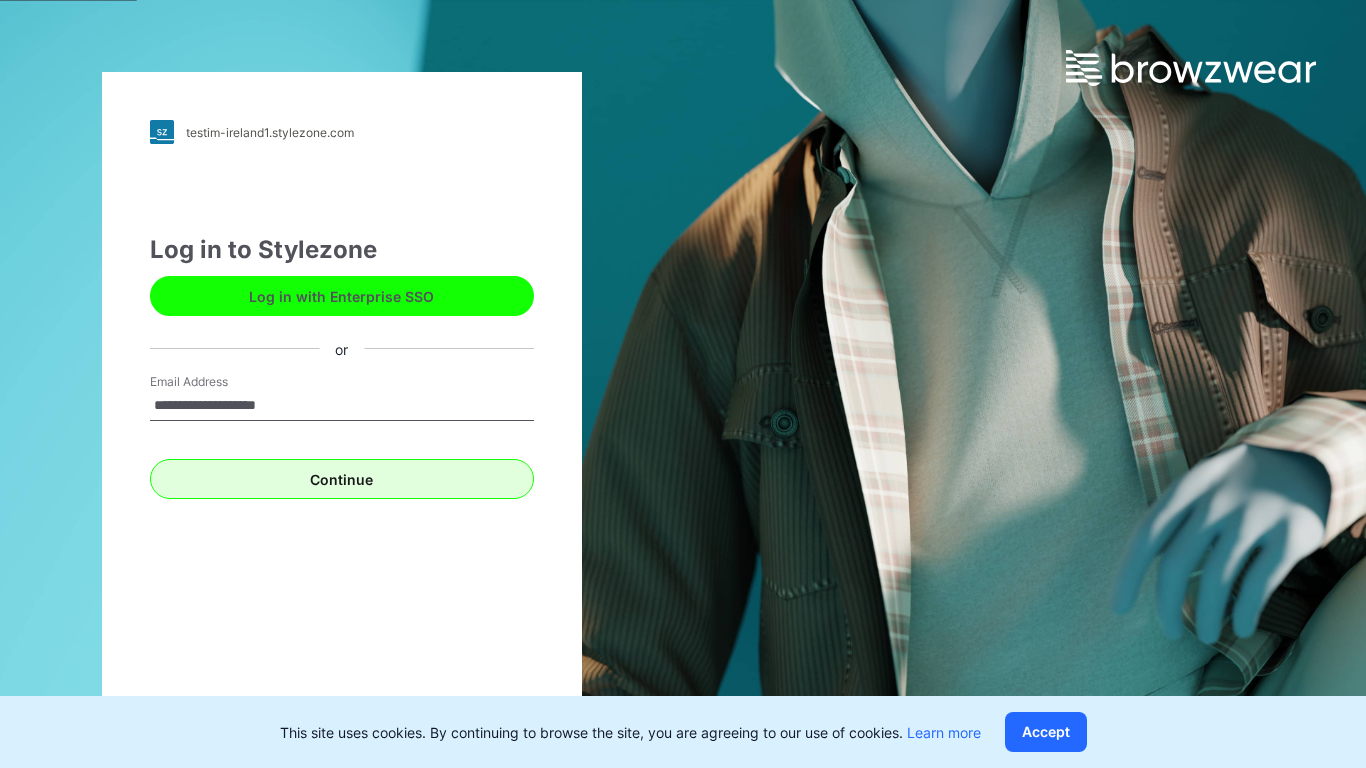 type on "**********" 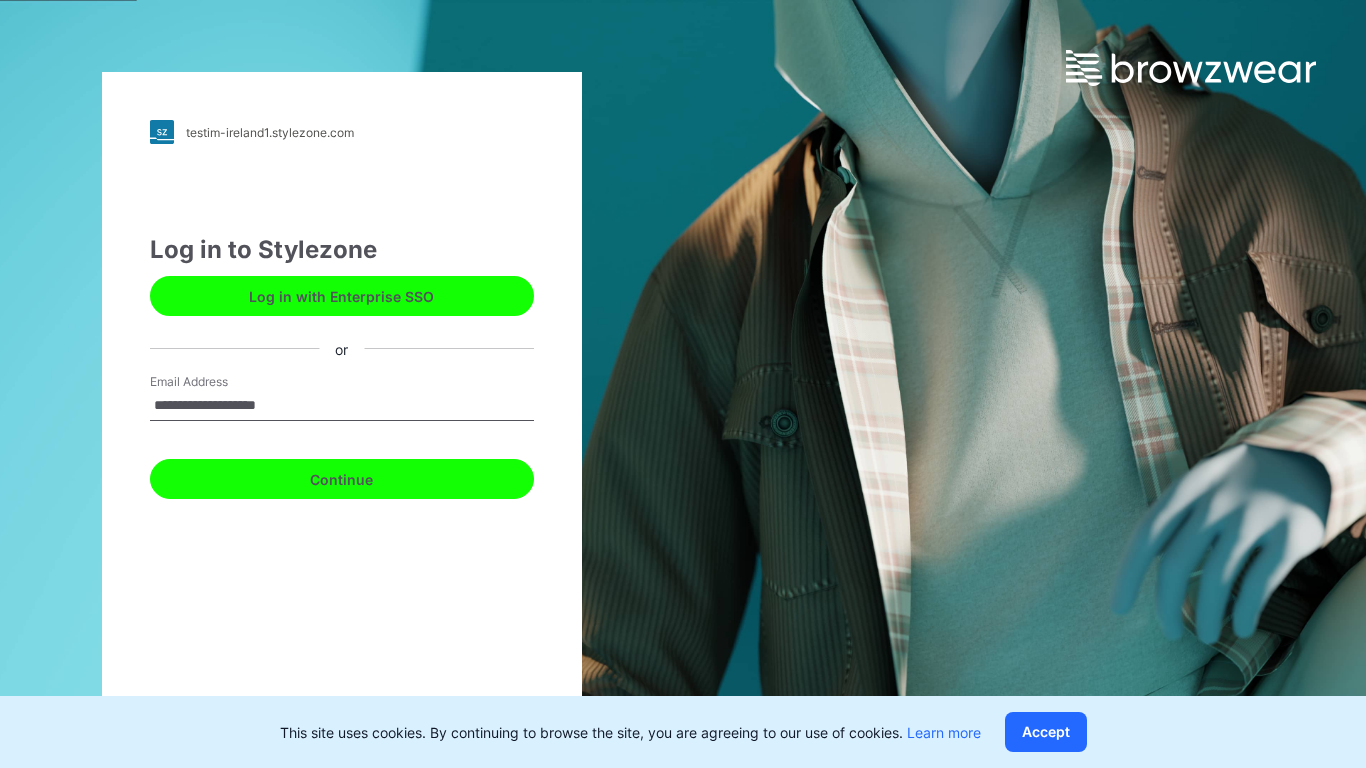 click on "Continue" at bounding box center [342, 479] 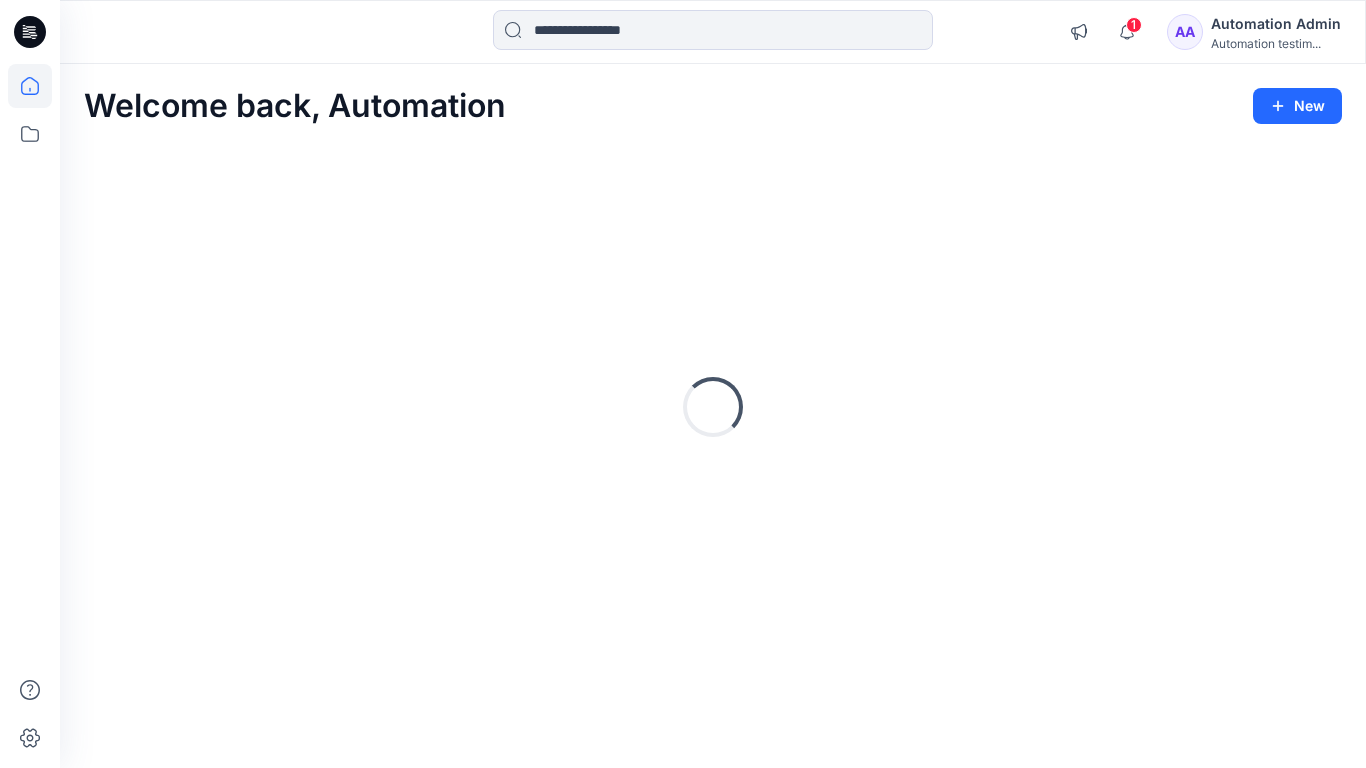 scroll, scrollTop: 0, scrollLeft: 0, axis: both 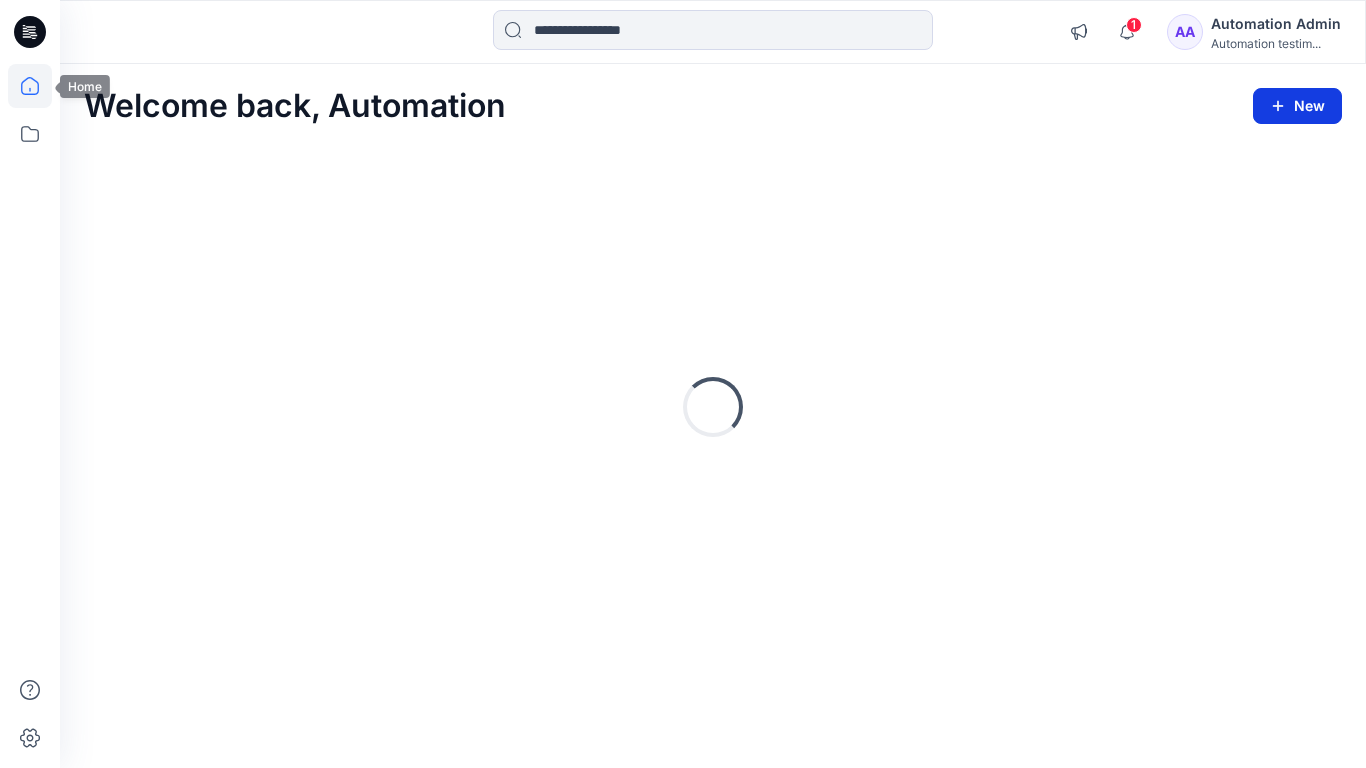 click on "New" at bounding box center (1297, 106) 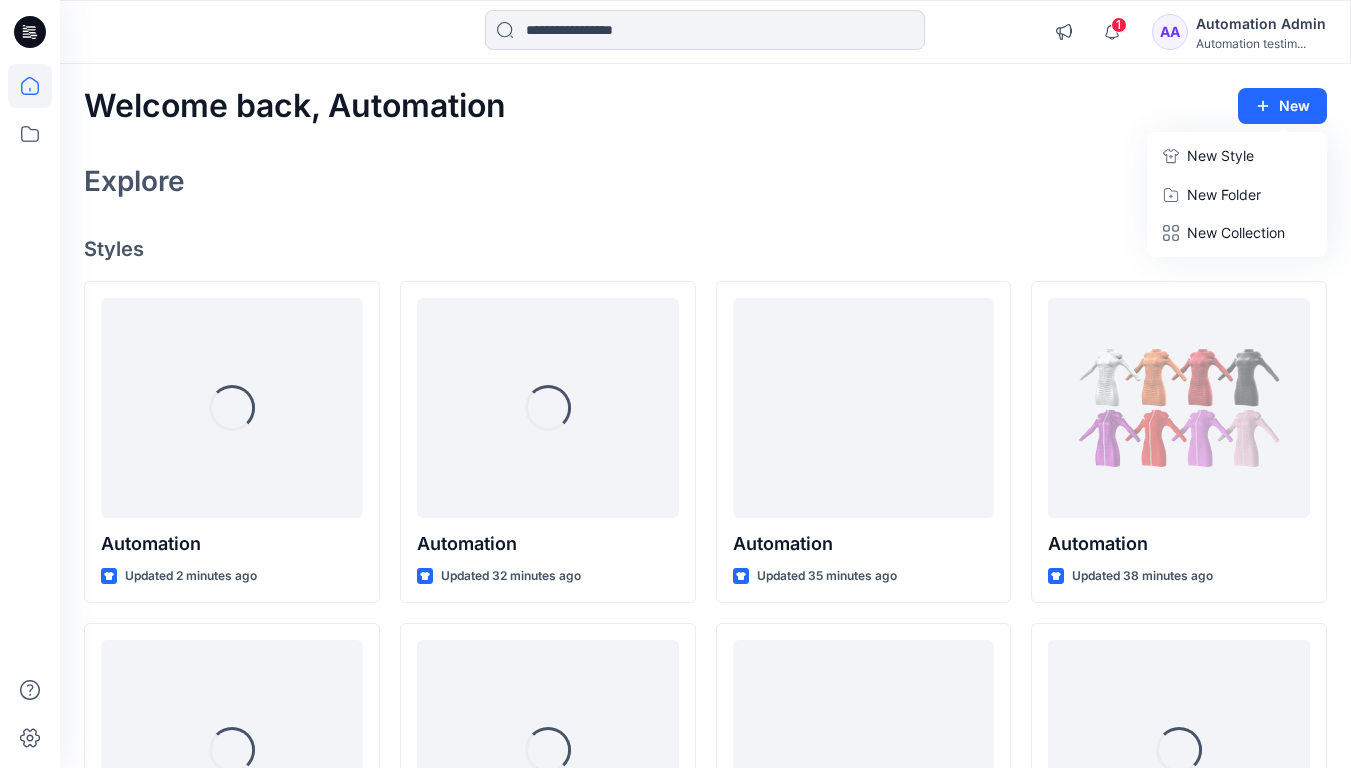 click on "New Style" at bounding box center [1220, 156] 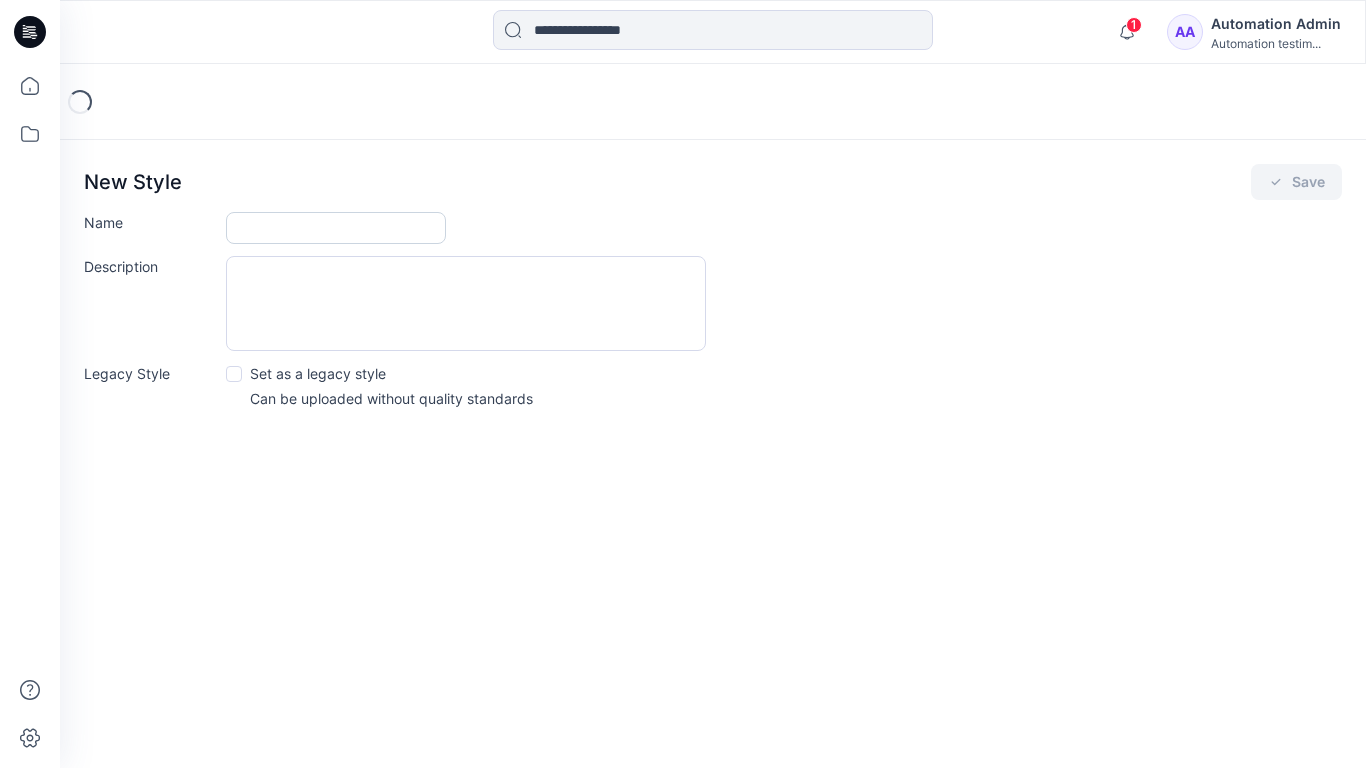 click on "Name" at bounding box center (336, 228) 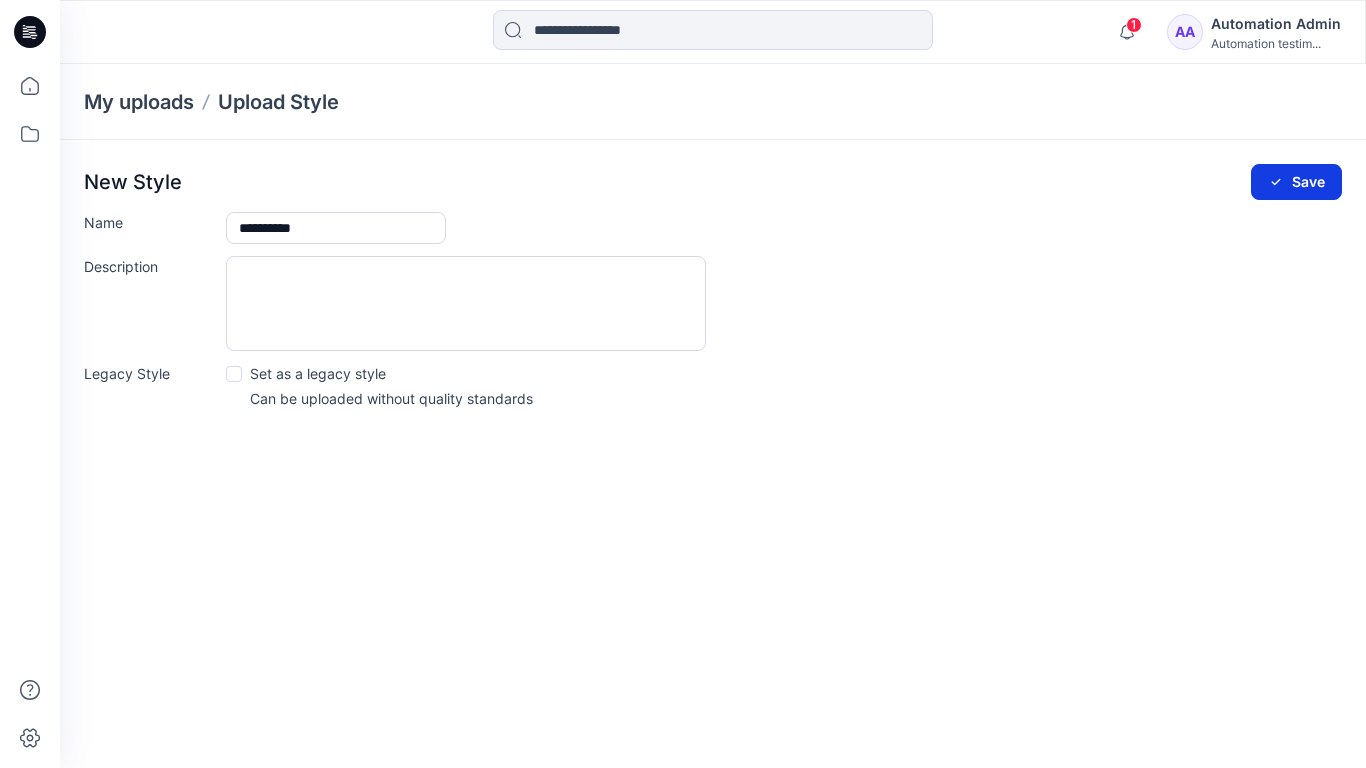 type on "**********" 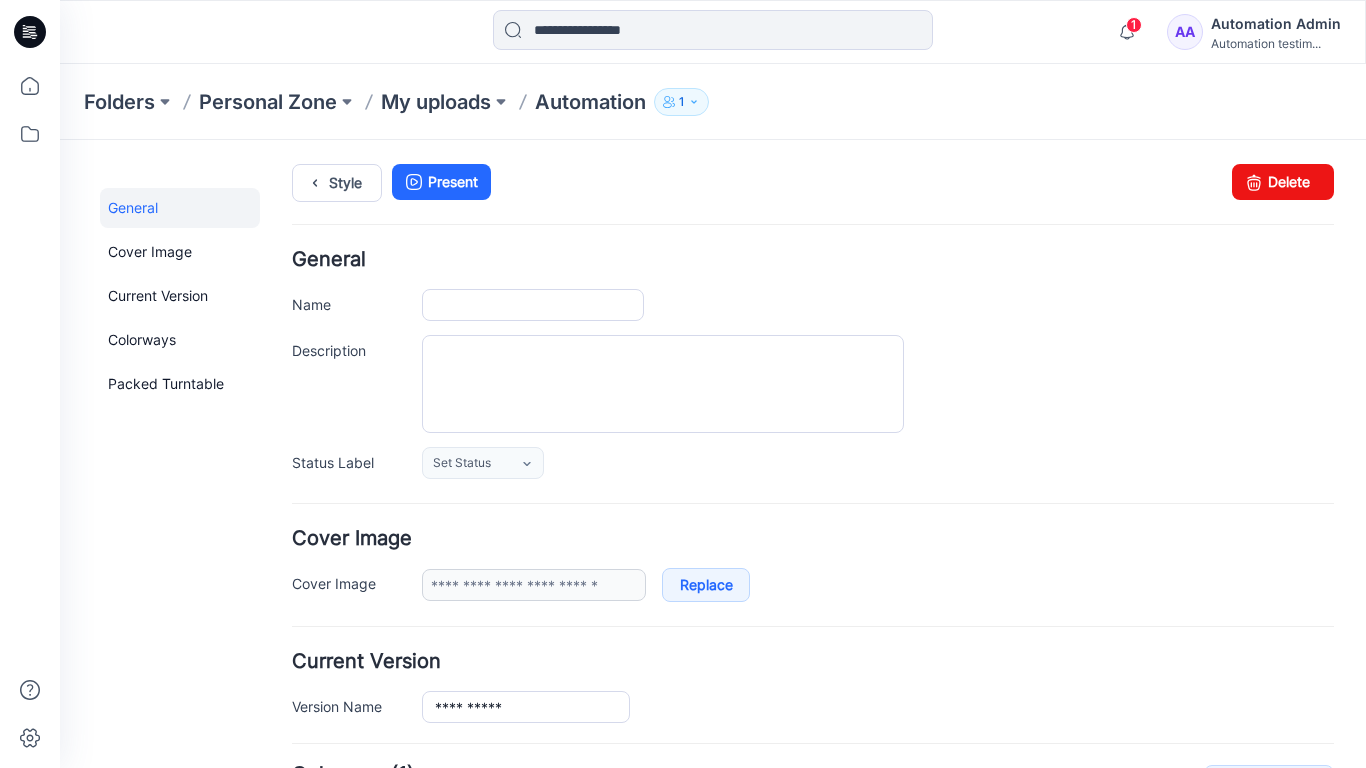 scroll, scrollTop: 402, scrollLeft: 0, axis: vertical 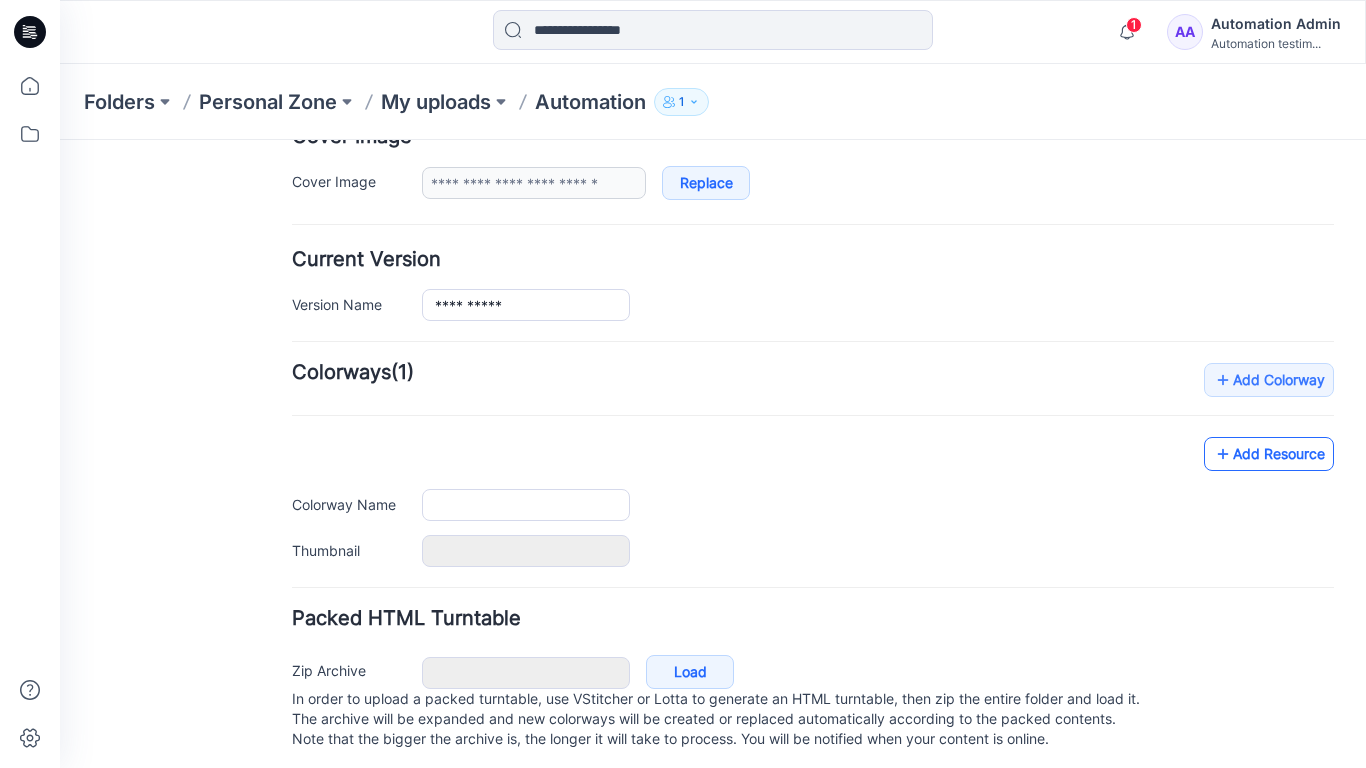 click on "Add Resource" at bounding box center [1269, 454] 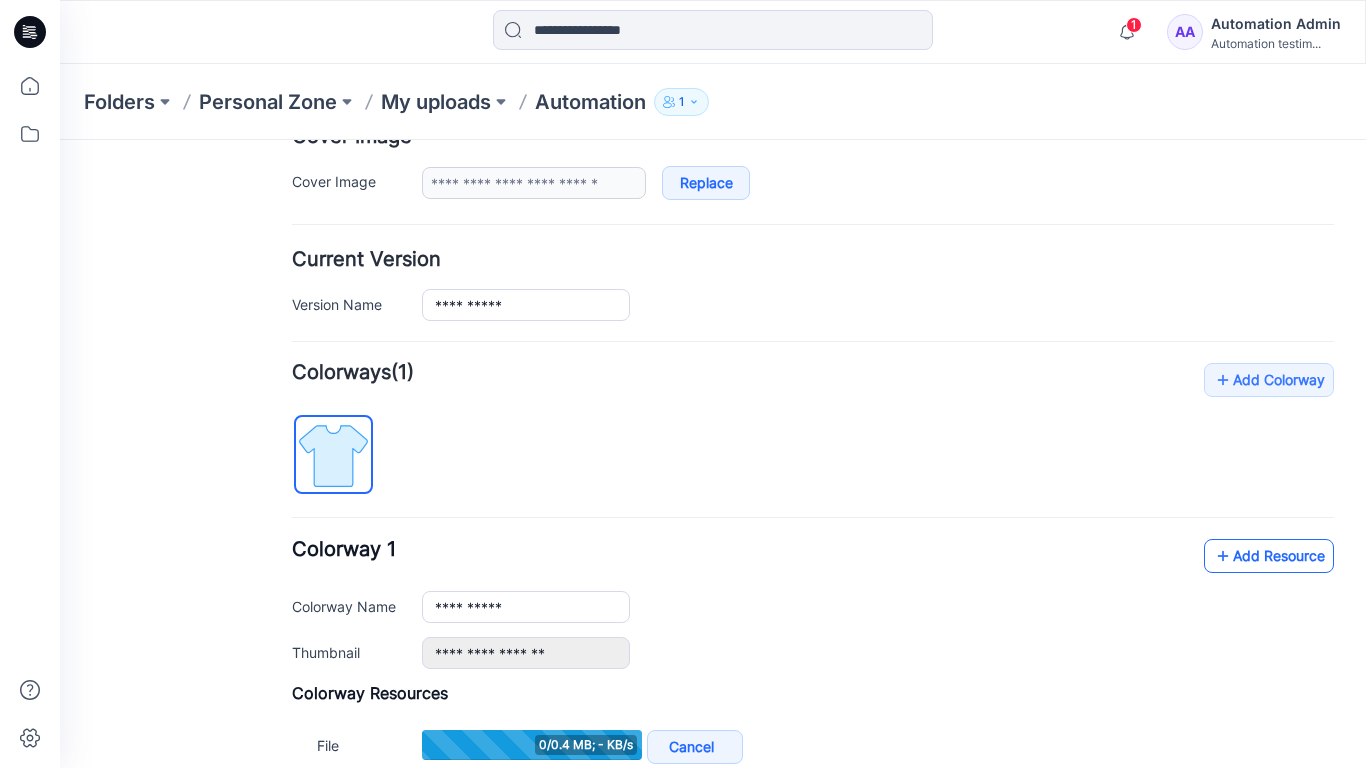type 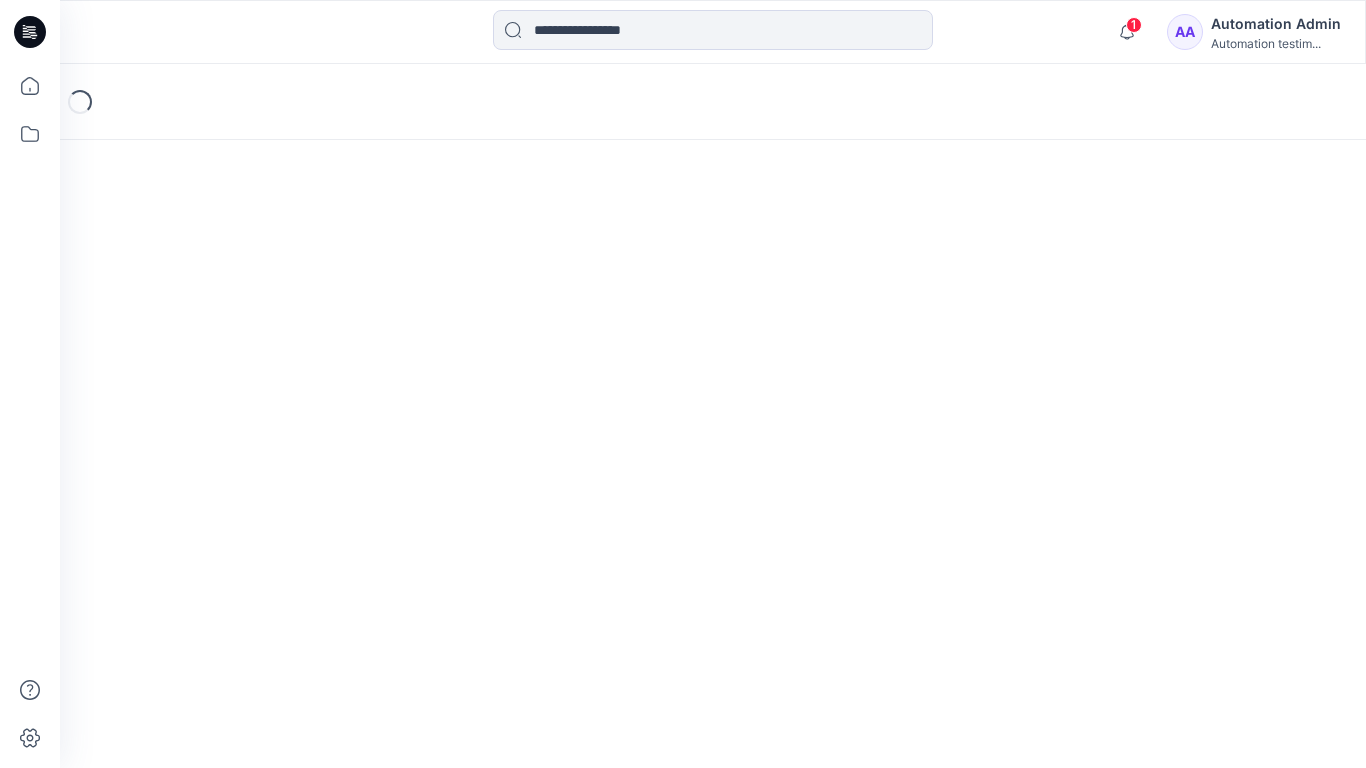 scroll, scrollTop: 0, scrollLeft: 0, axis: both 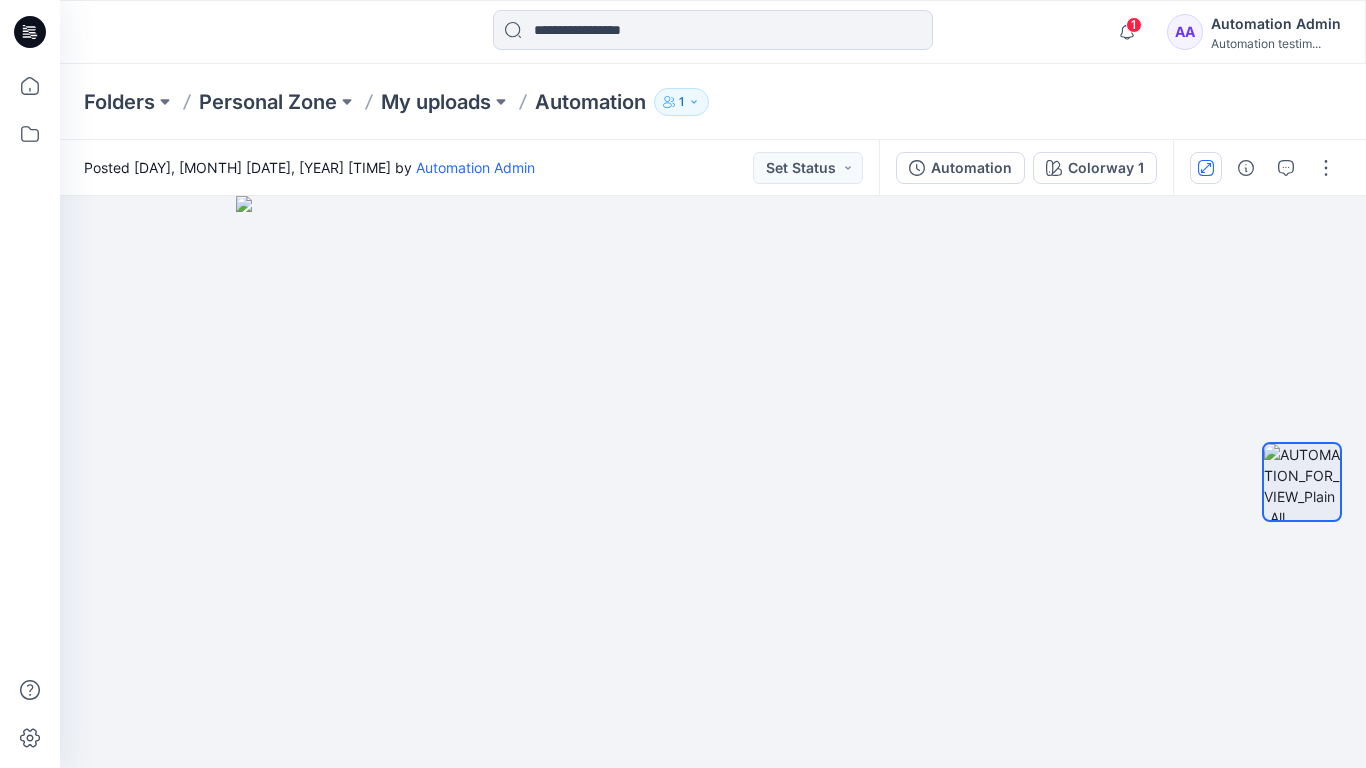 click 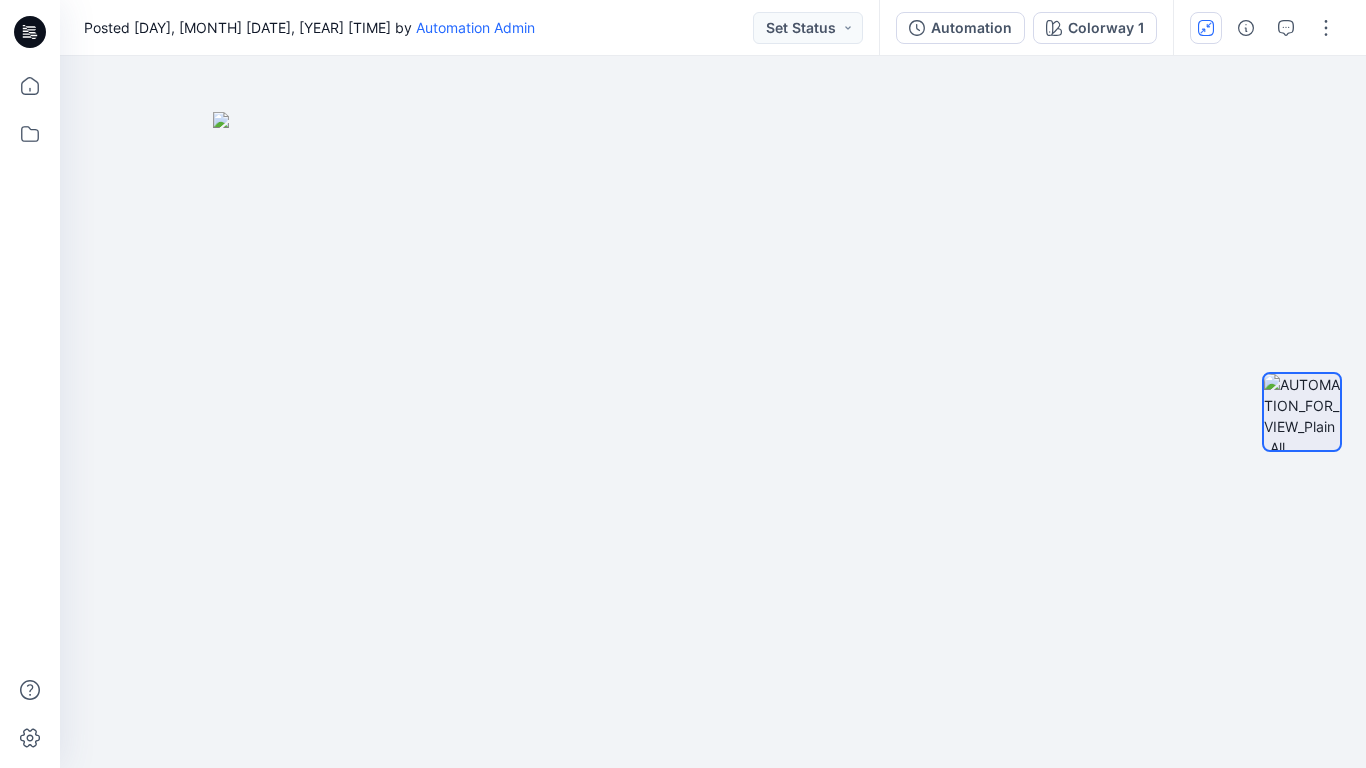 click at bounding box center [1206, 28] 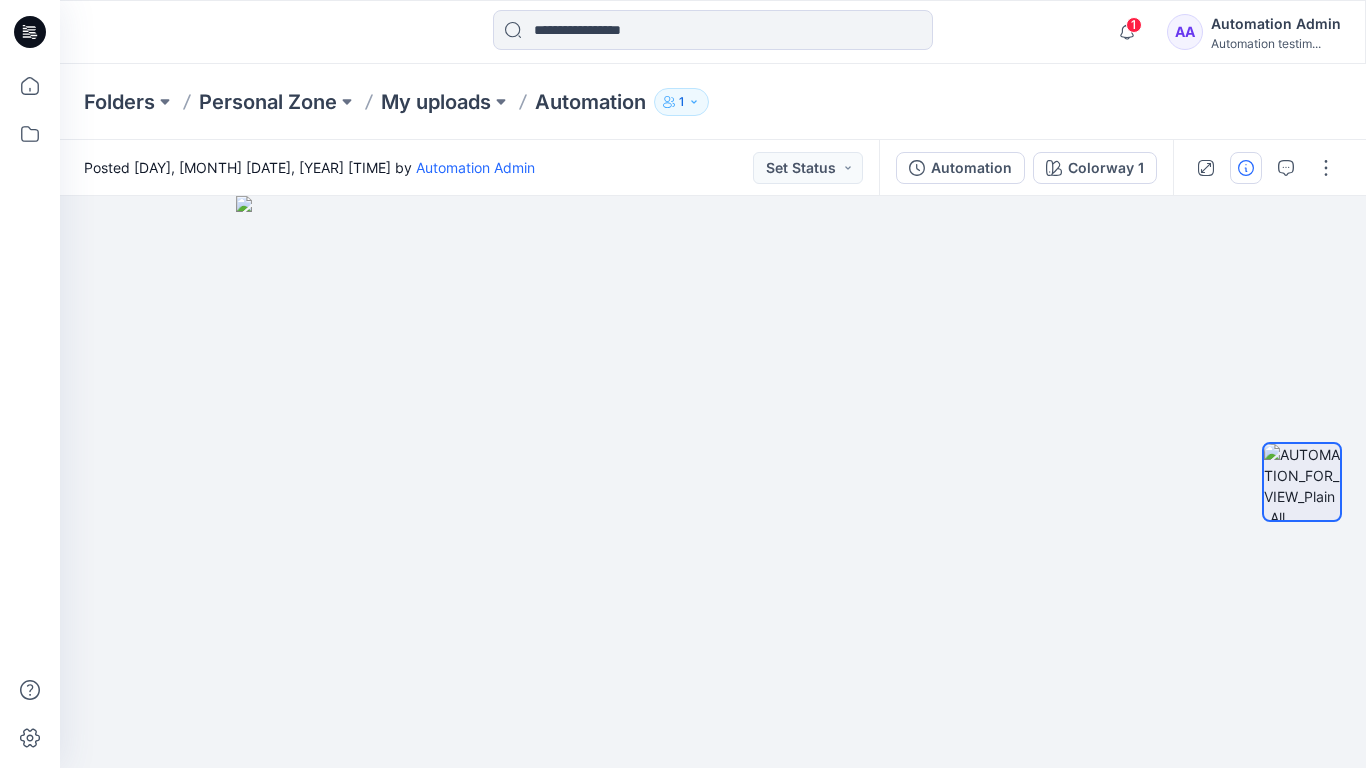 click 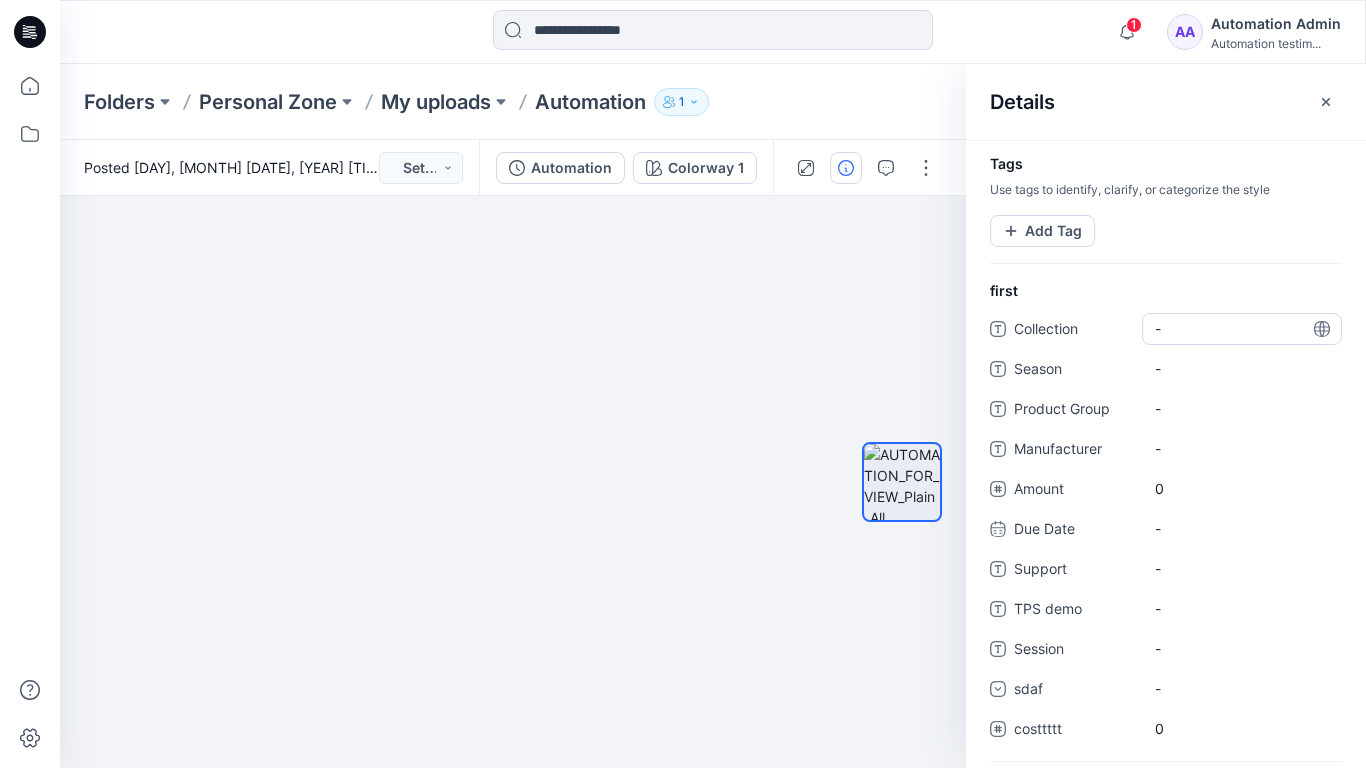 click on "-" at bounding box center [1242, 328] 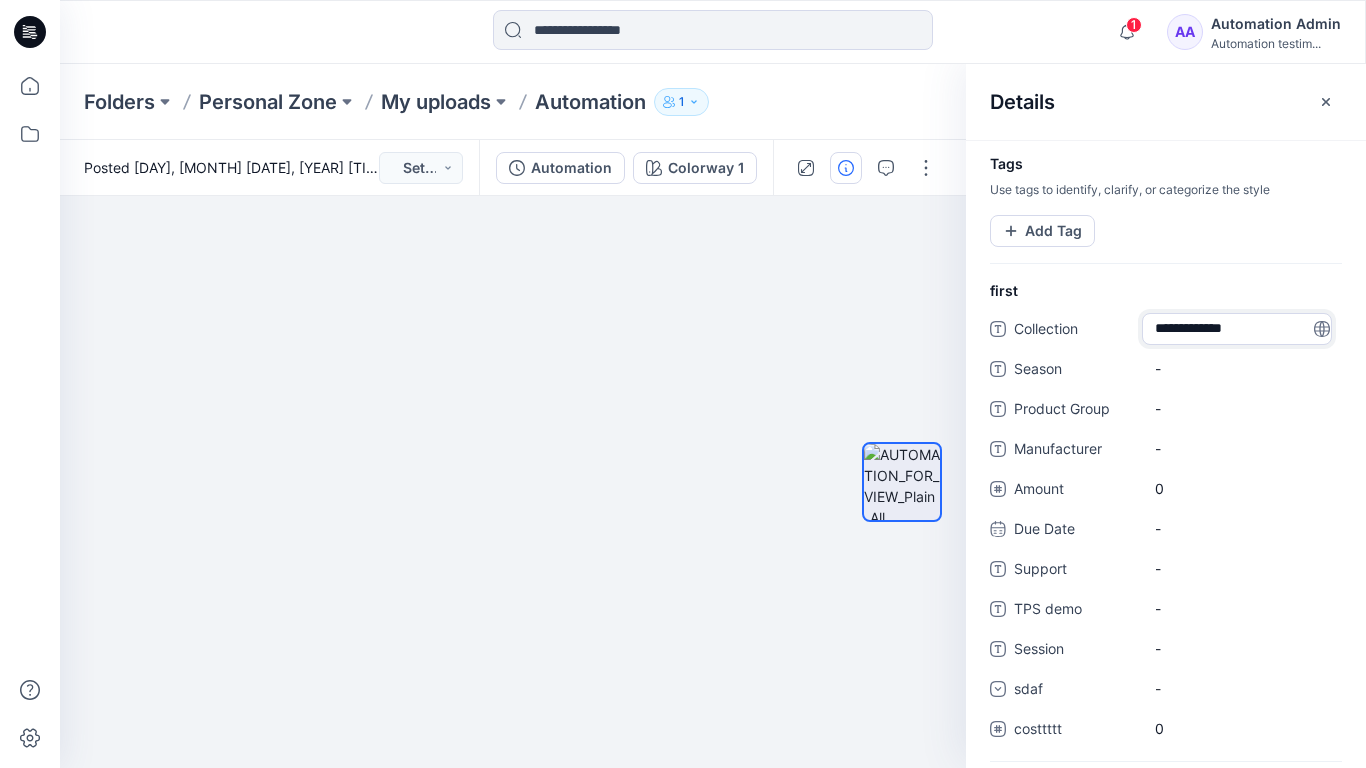 type on "**********" 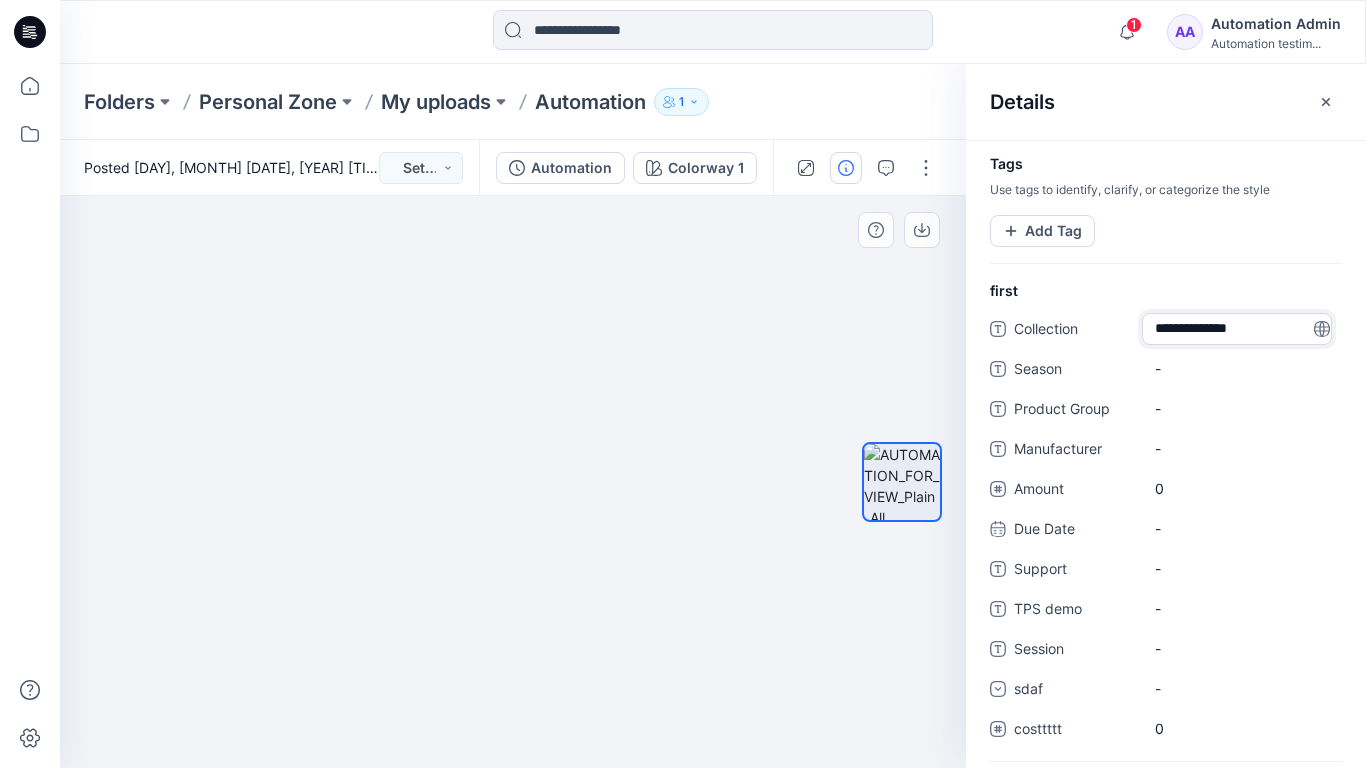click at bounding box center (902, 482) 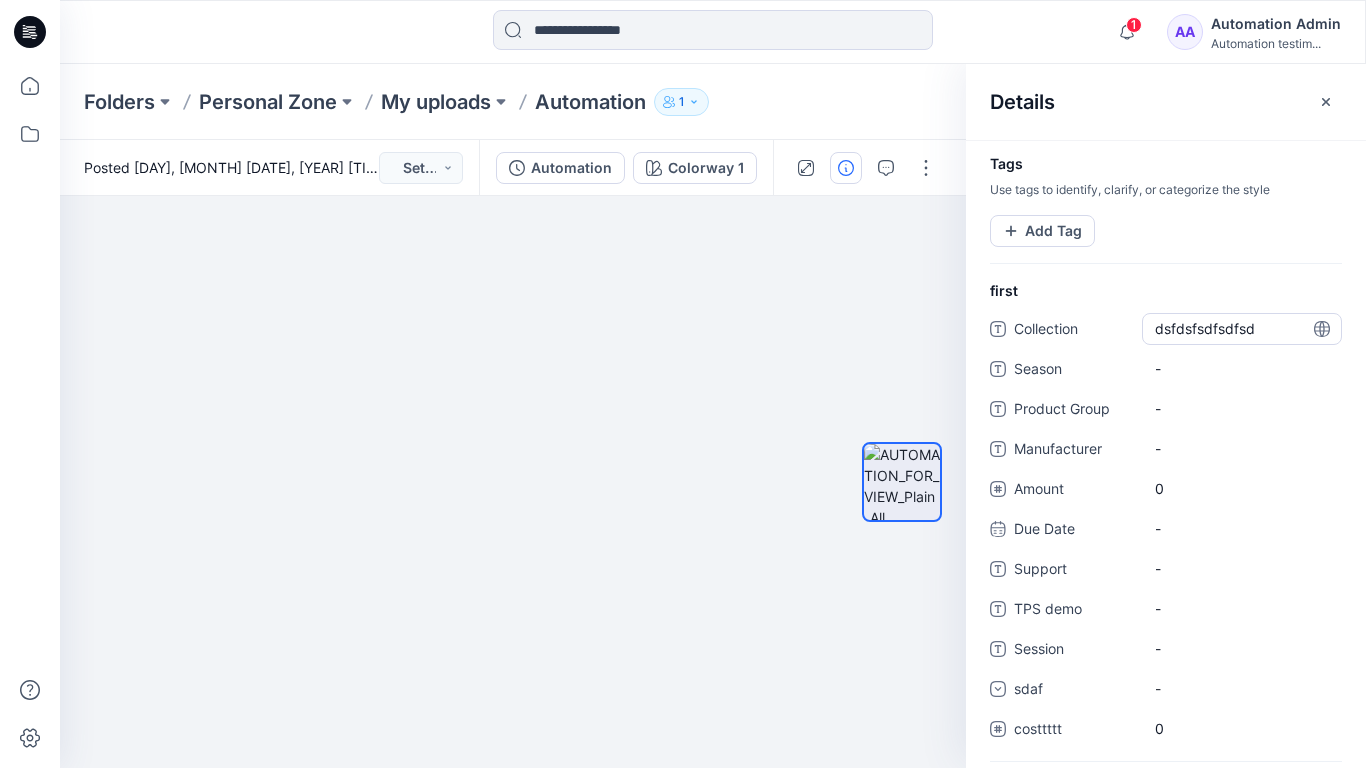 click on "dsfdsfsdfsdfsd" at bounding box center [1242, 328] 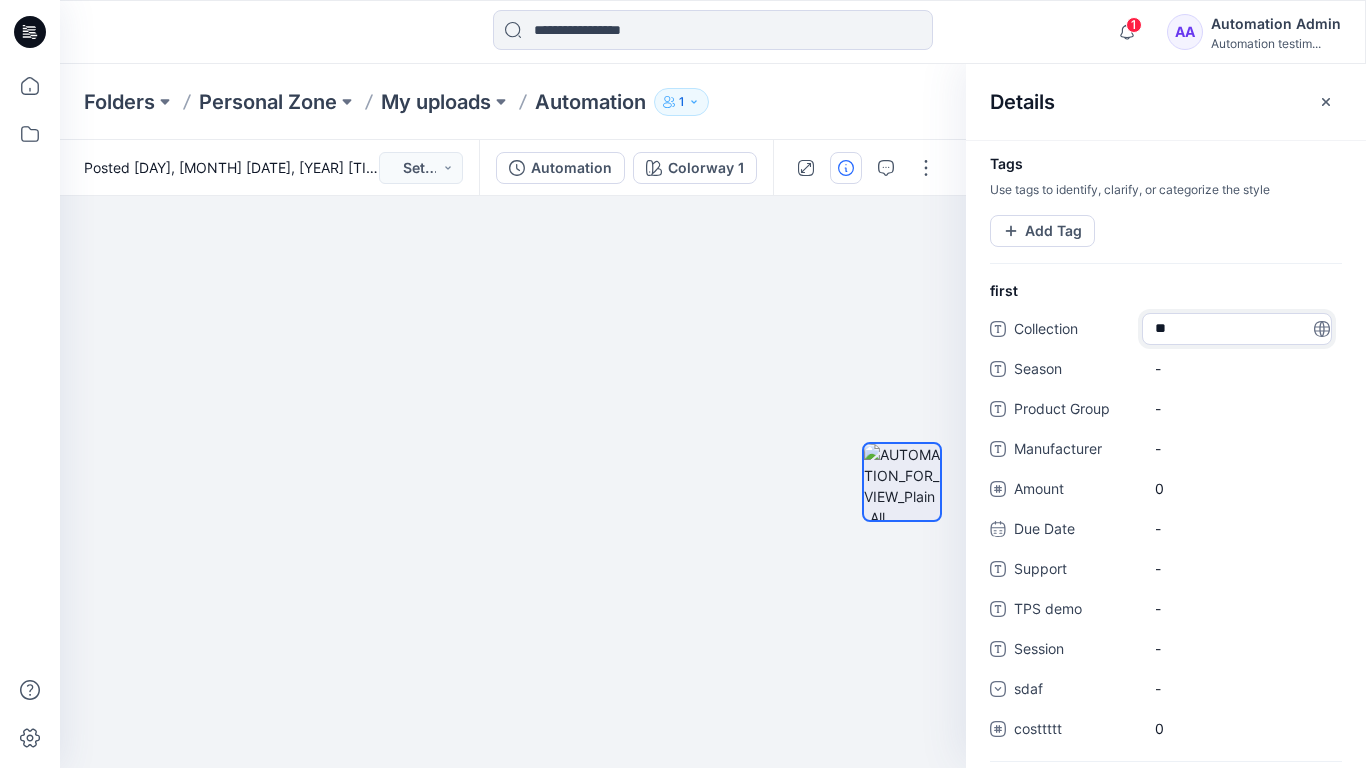 type on "*" 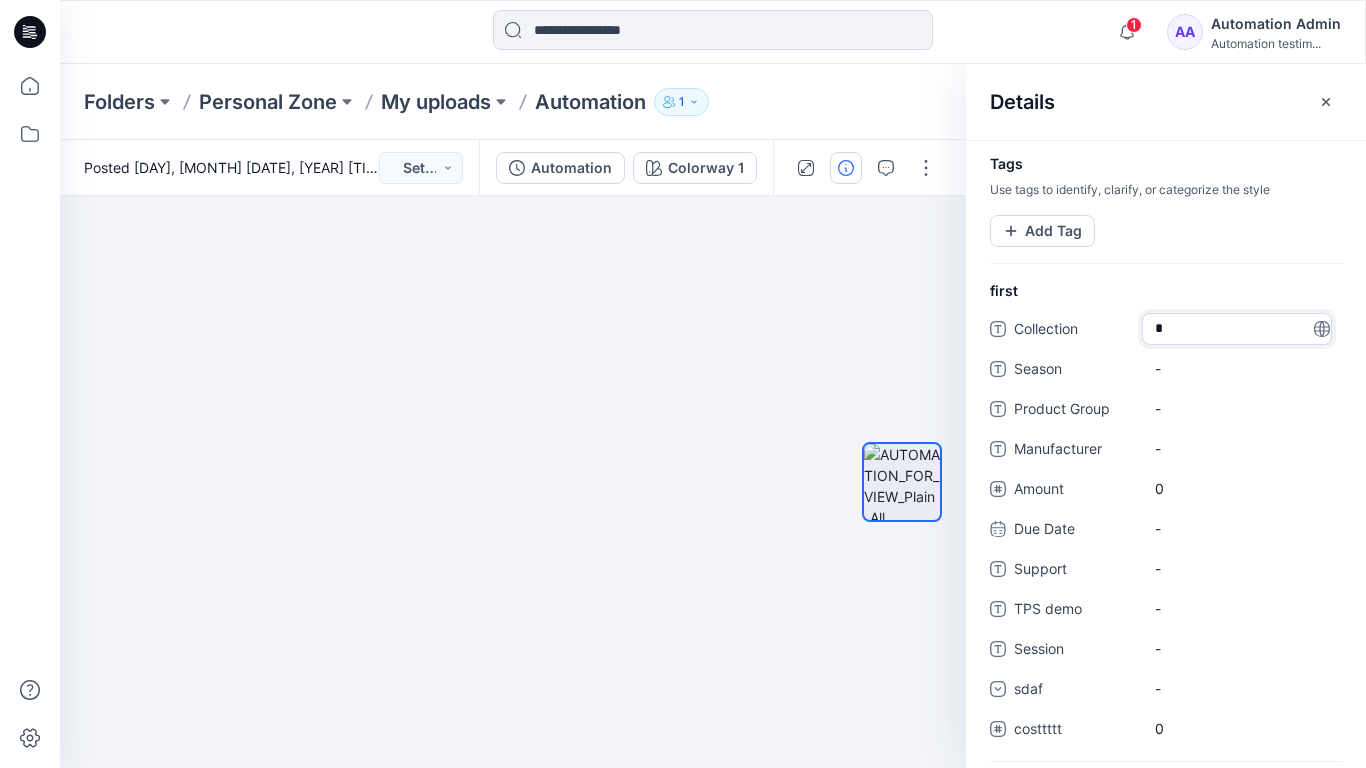 type 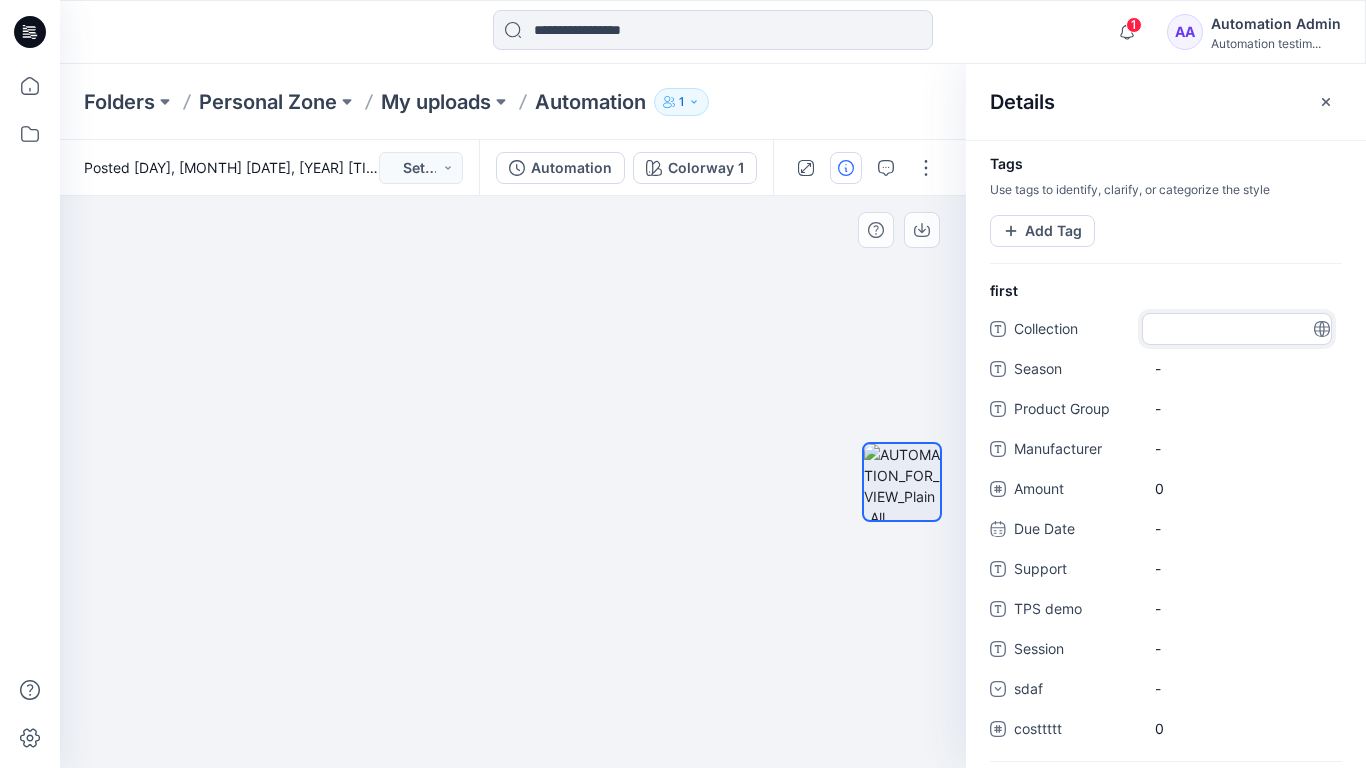 click at bounding box center [902, 482] 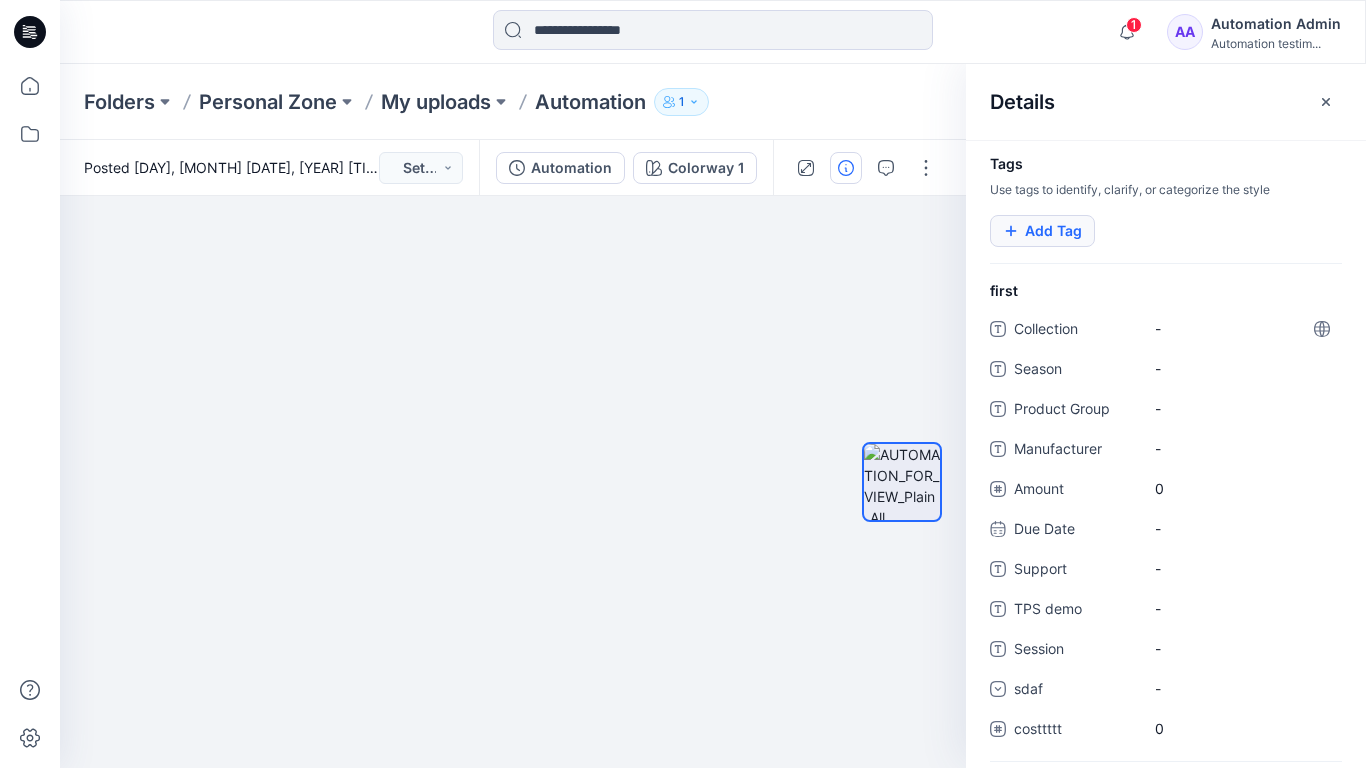 click on "Add Tag" at bounding box center (1042, 231) 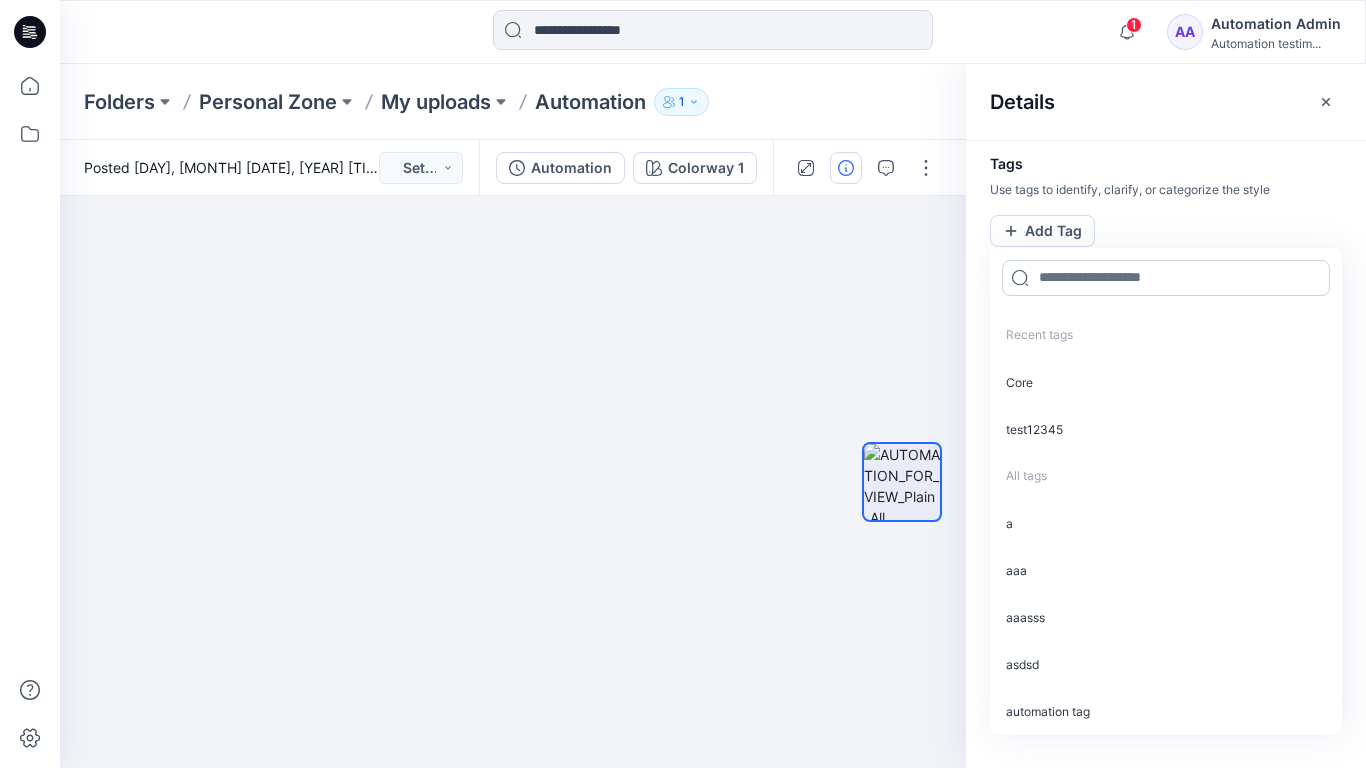 click at bounding box center (1166, 278) 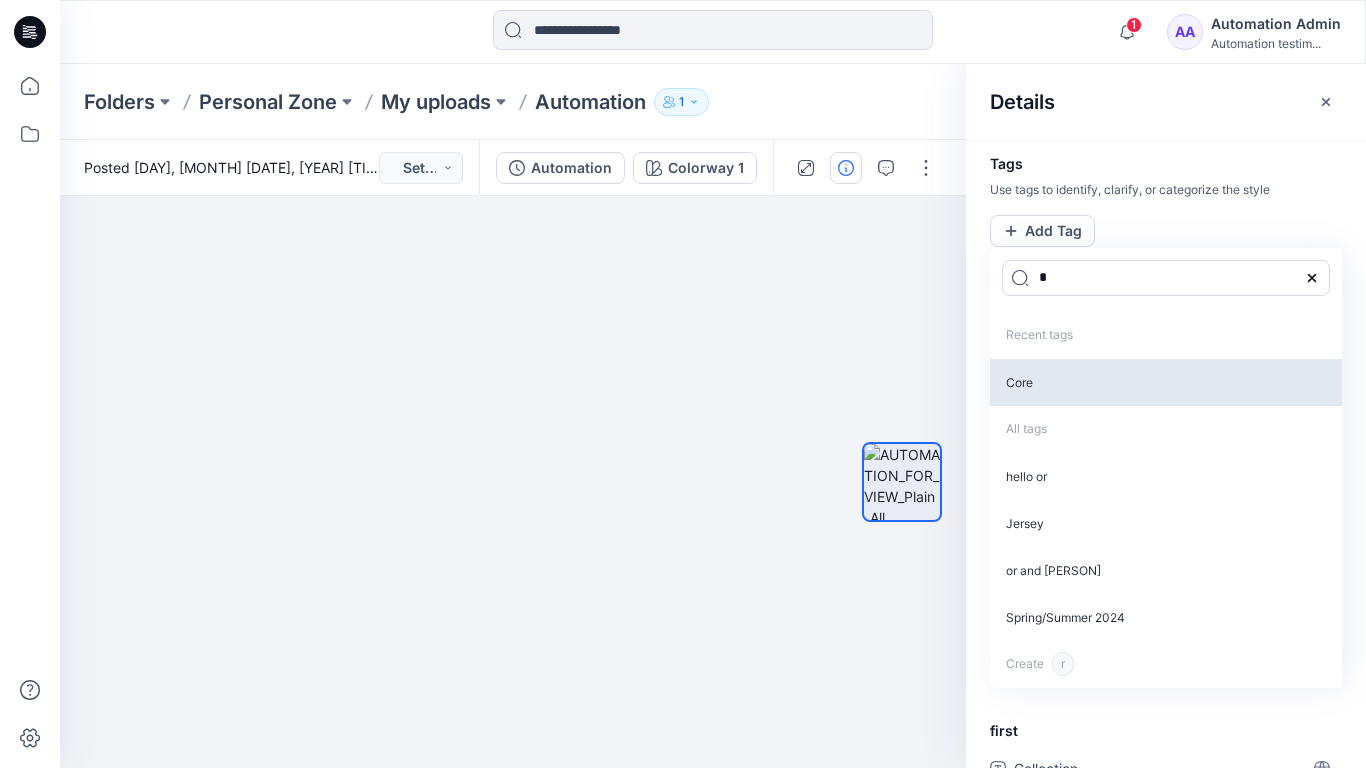 type on "*" 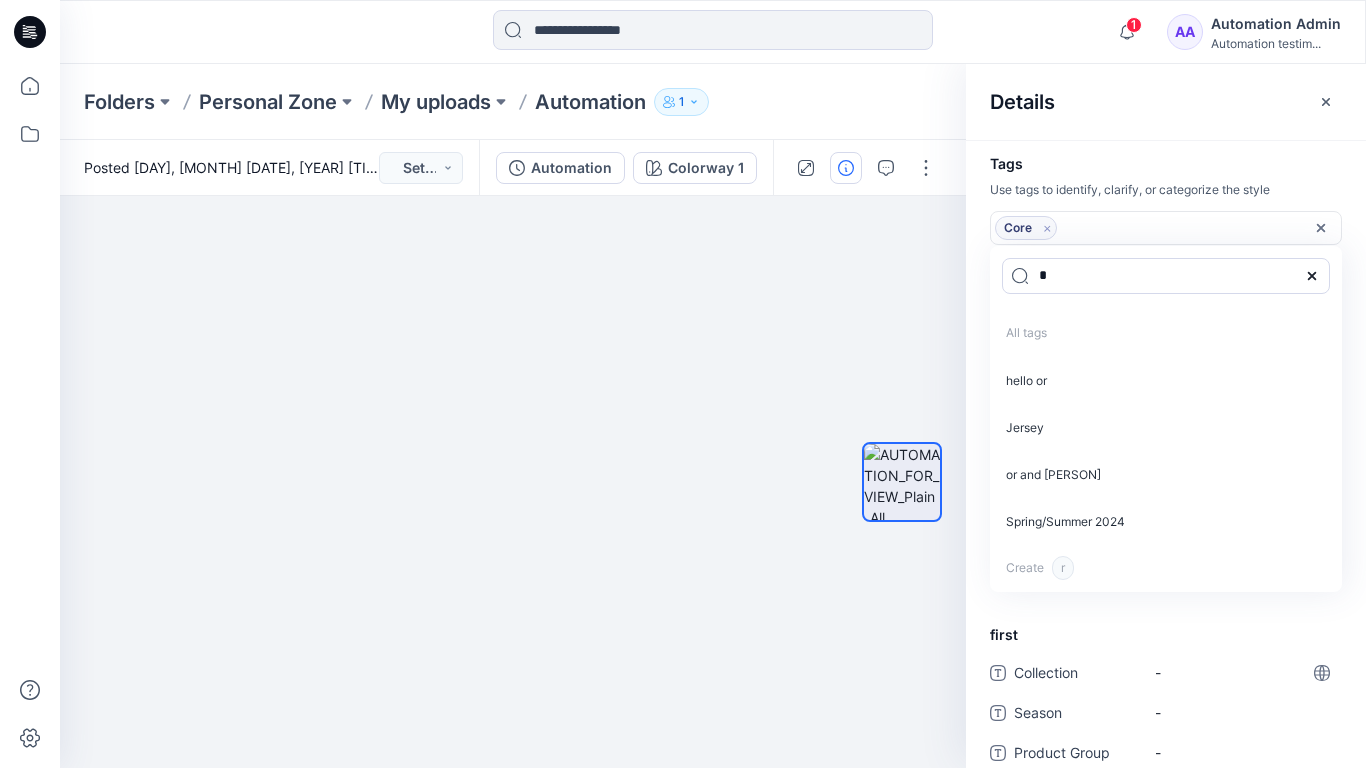 click on "Remove tag" 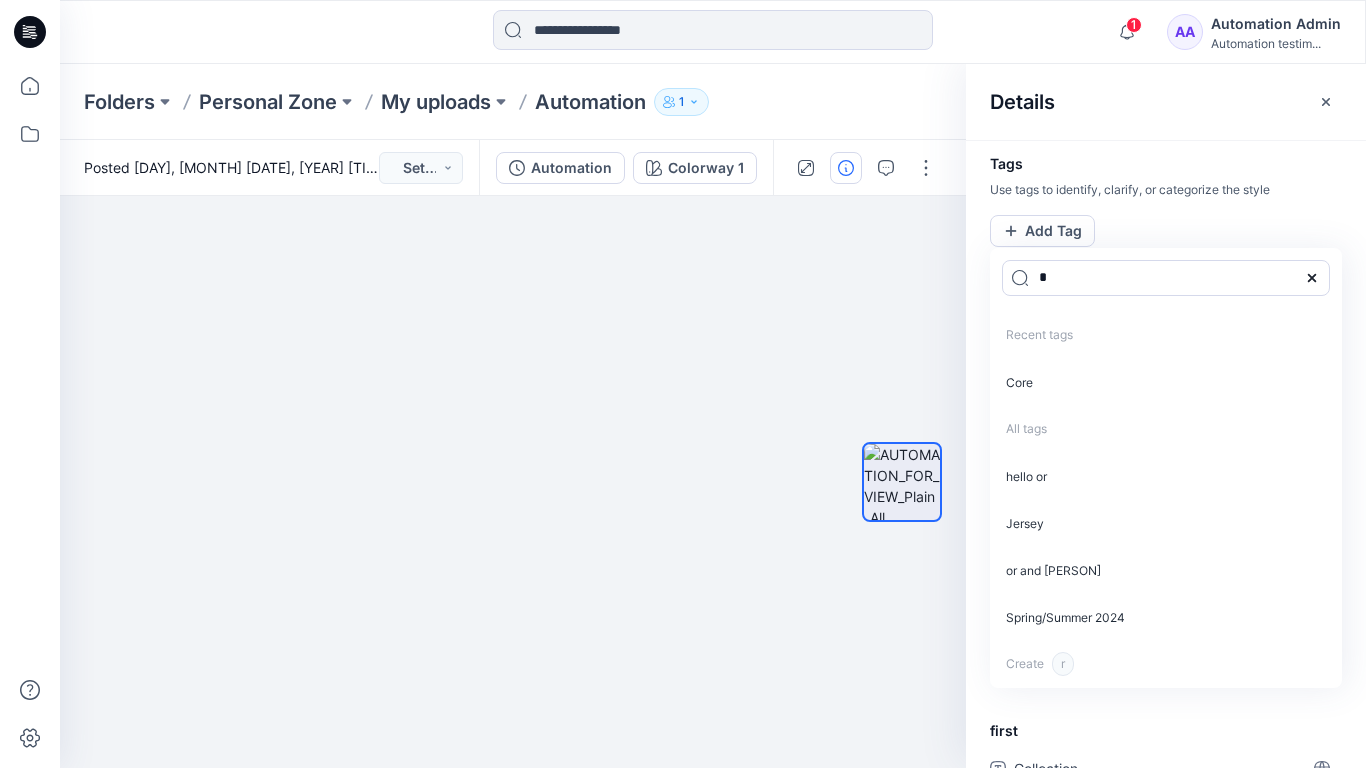 click 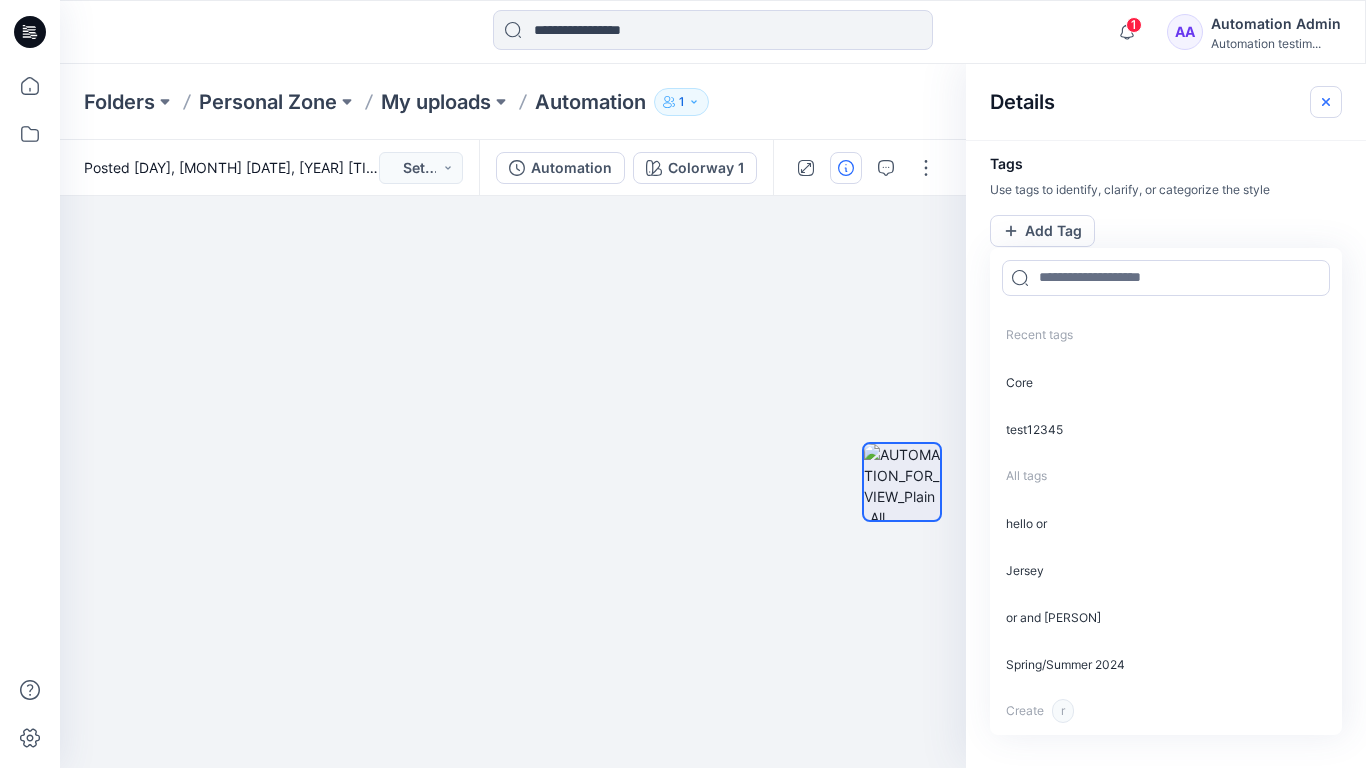 click 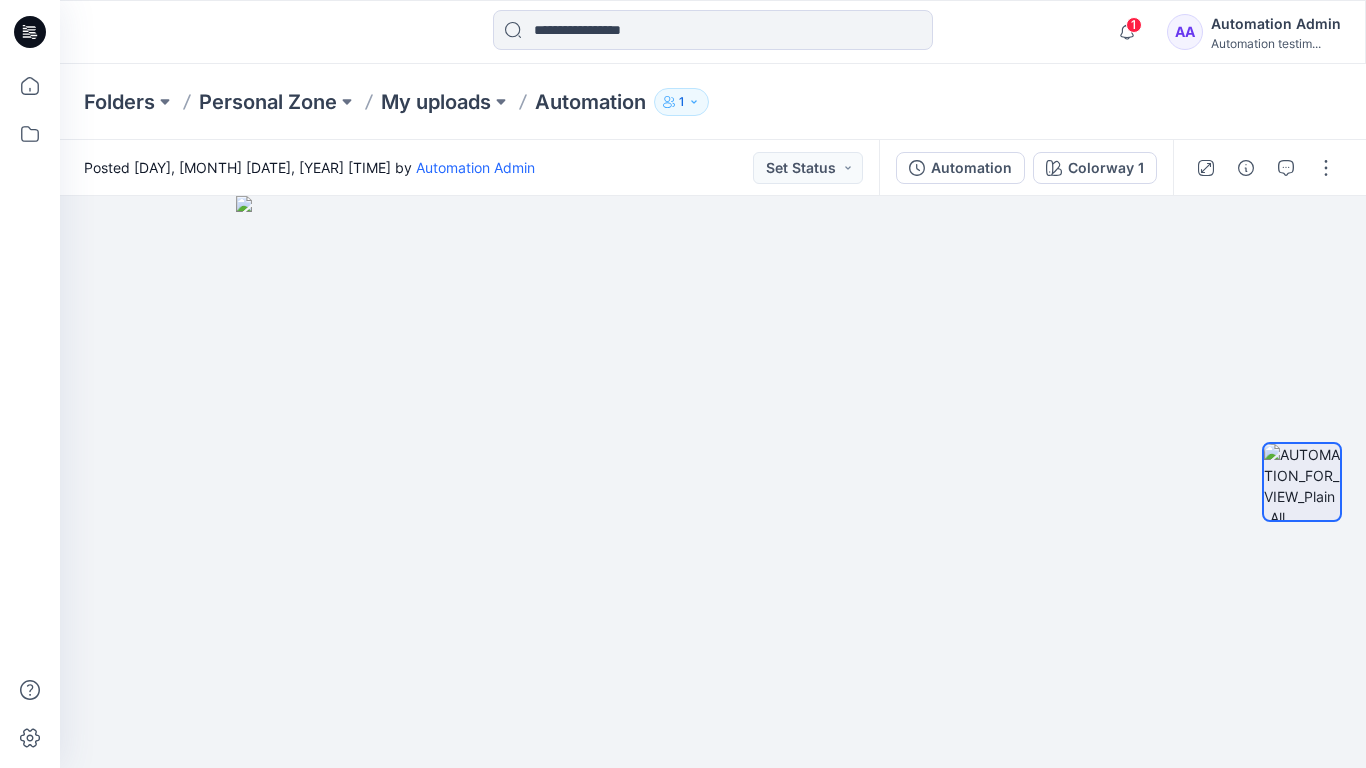 click on "Automation Admin" at bounding box center (1276, 24) 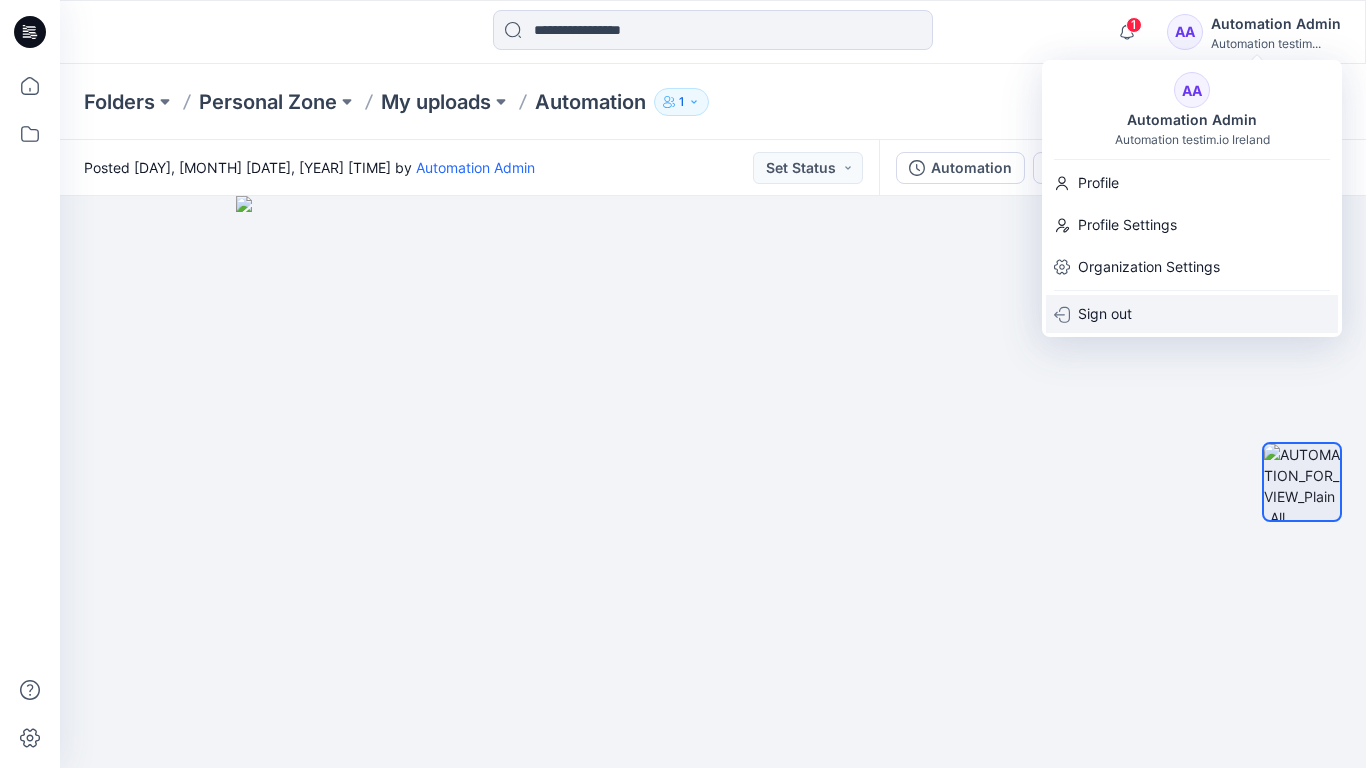 click on "Sign out" at bounding box center (1105, 314) 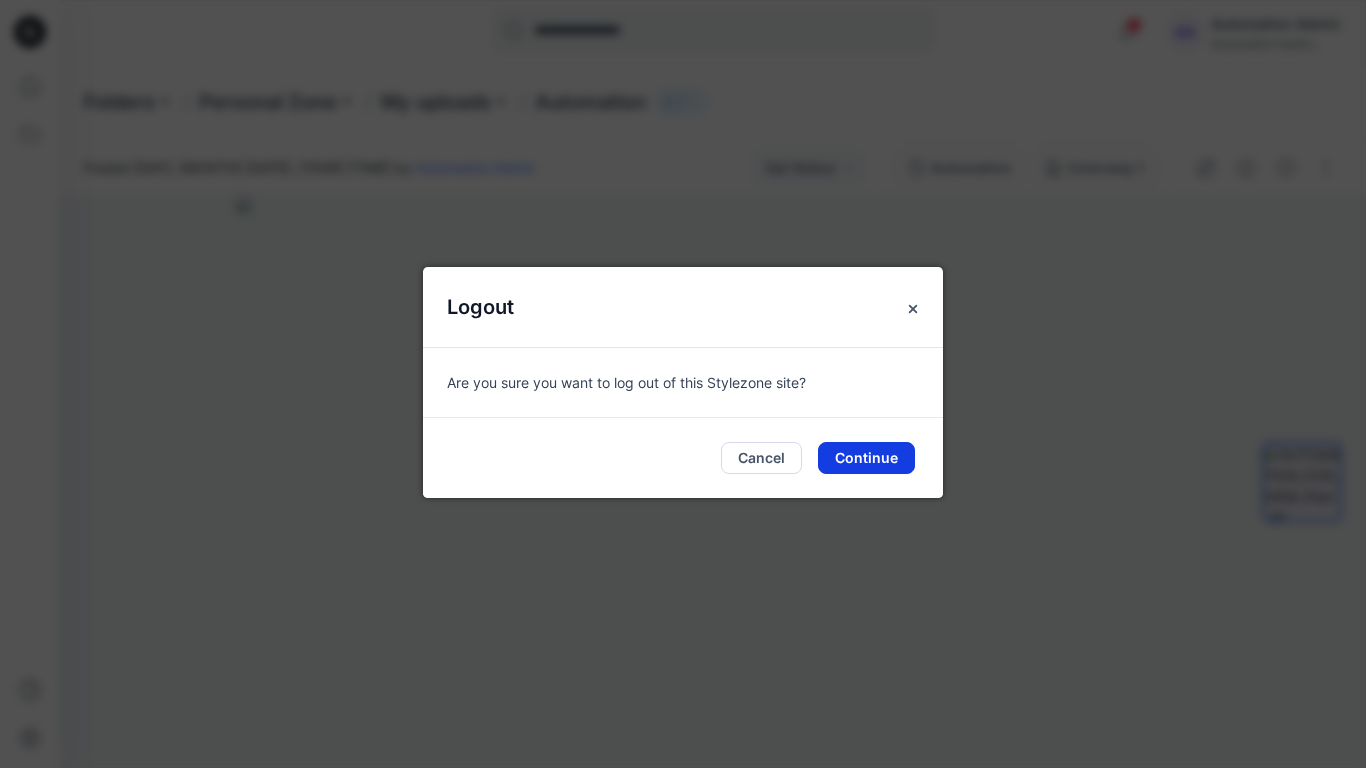 click on "Continue" at bounding box center (866, 458) 